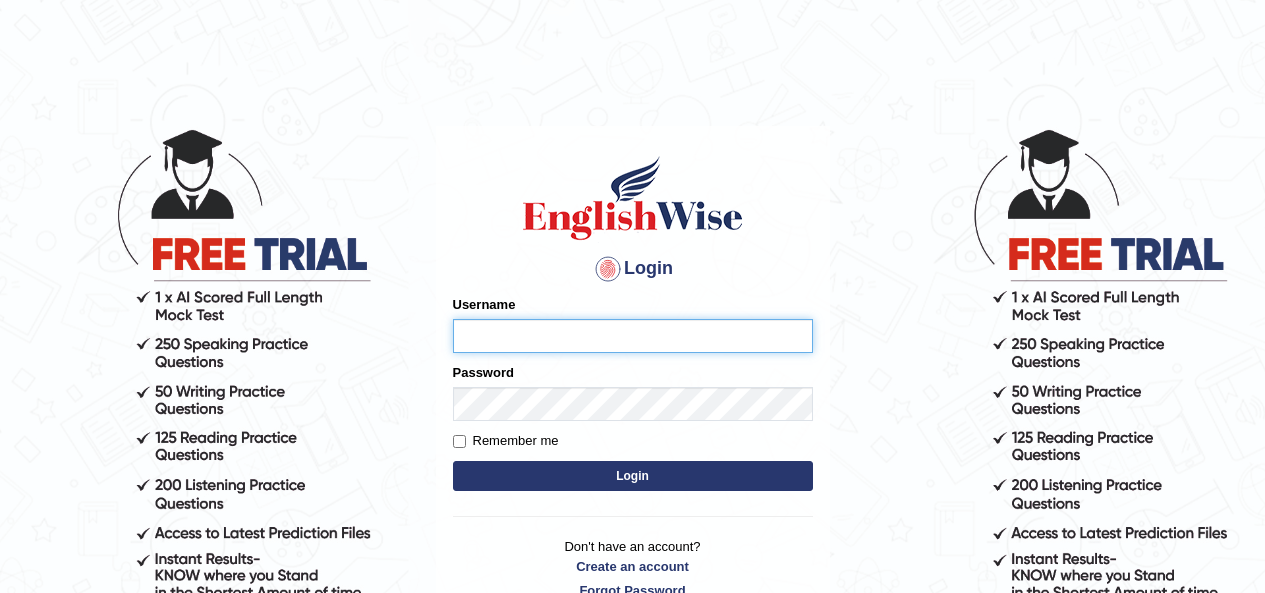 scroll, scrollTop: 0, scrollLeft: 0, axis: both 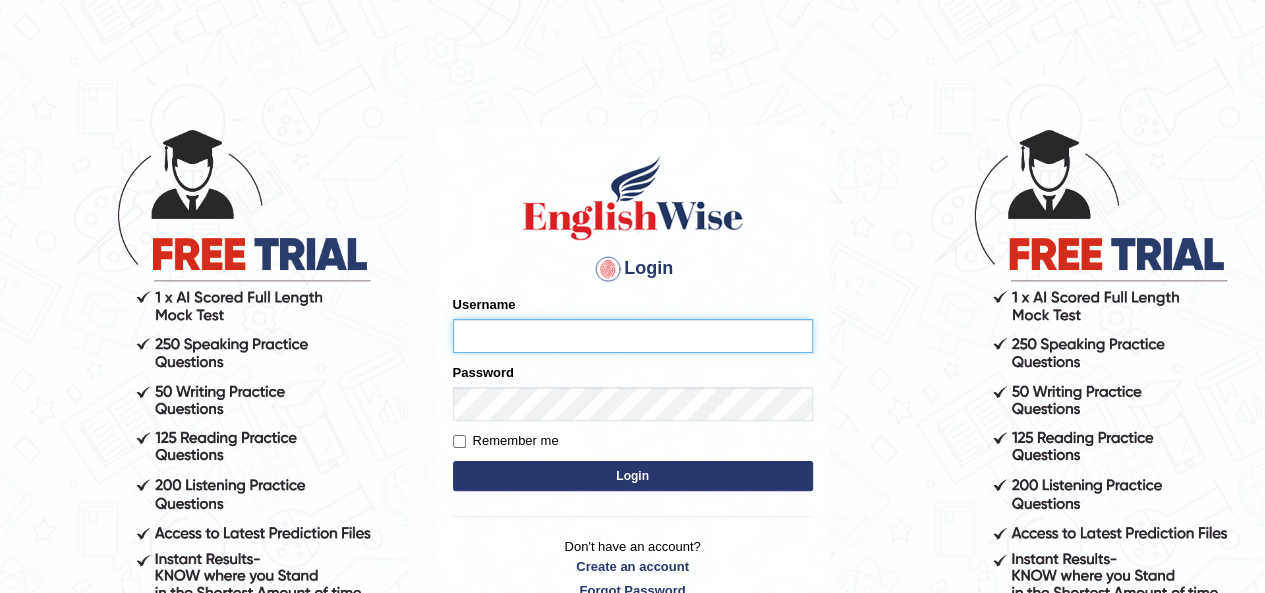 click on "Username" at bounding box center (633, 336) 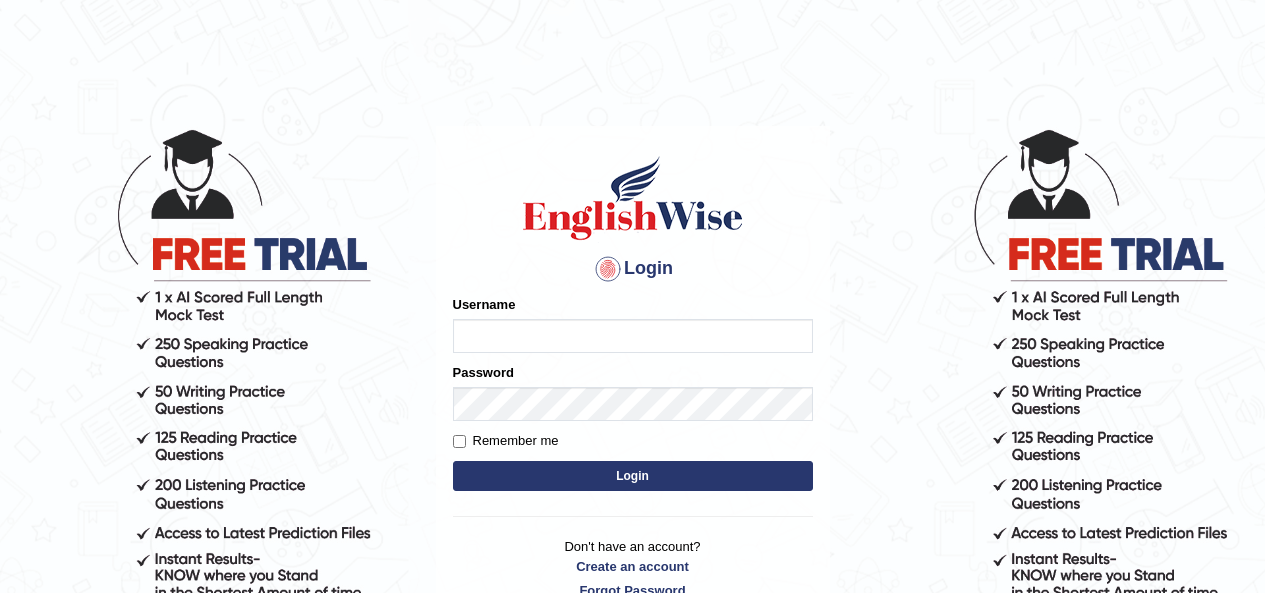 scroll, scrollTop: 0, scrollLeft: 0, axis: both 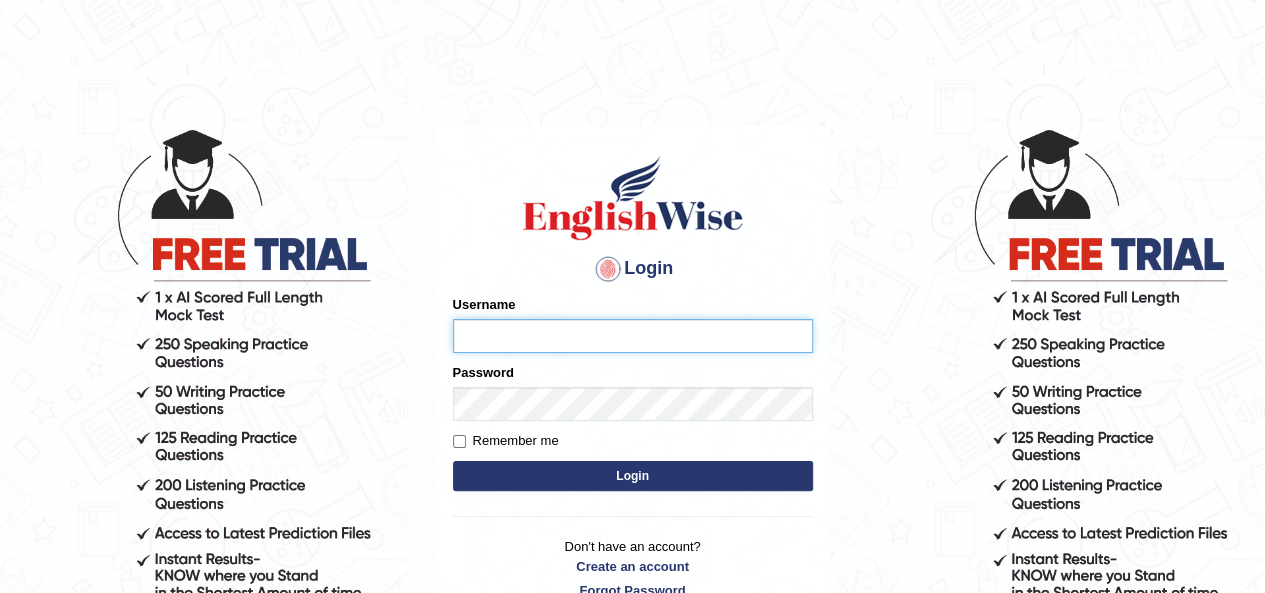 click on "Username" at bounding box center (633, 336) 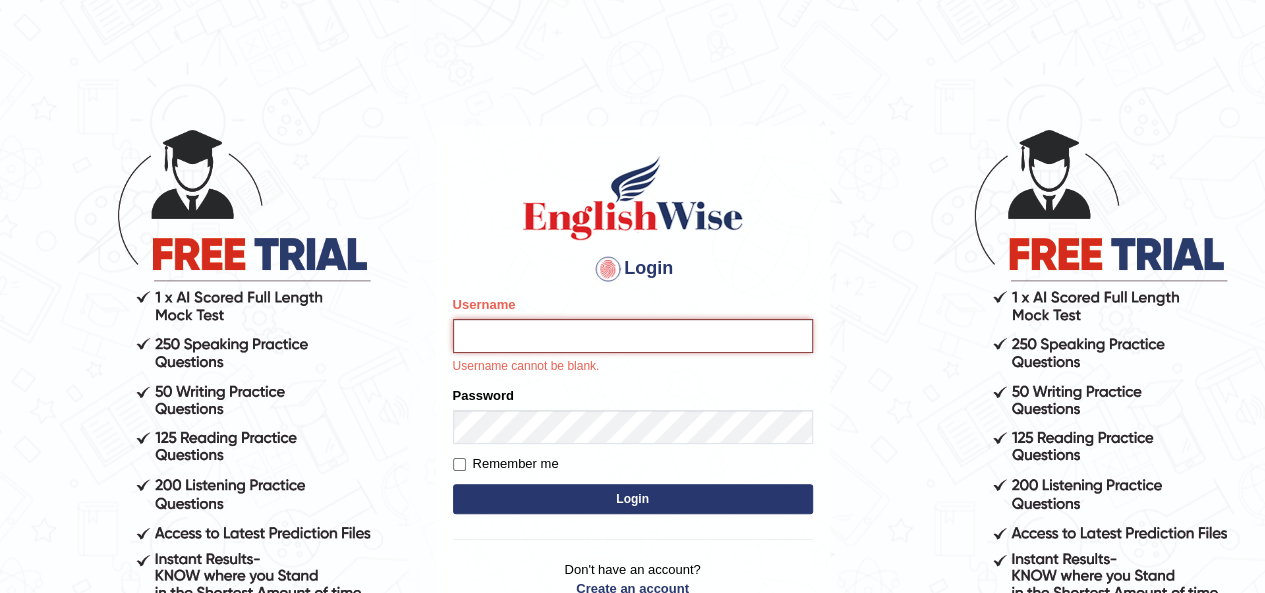 type on "szeerus_8888" 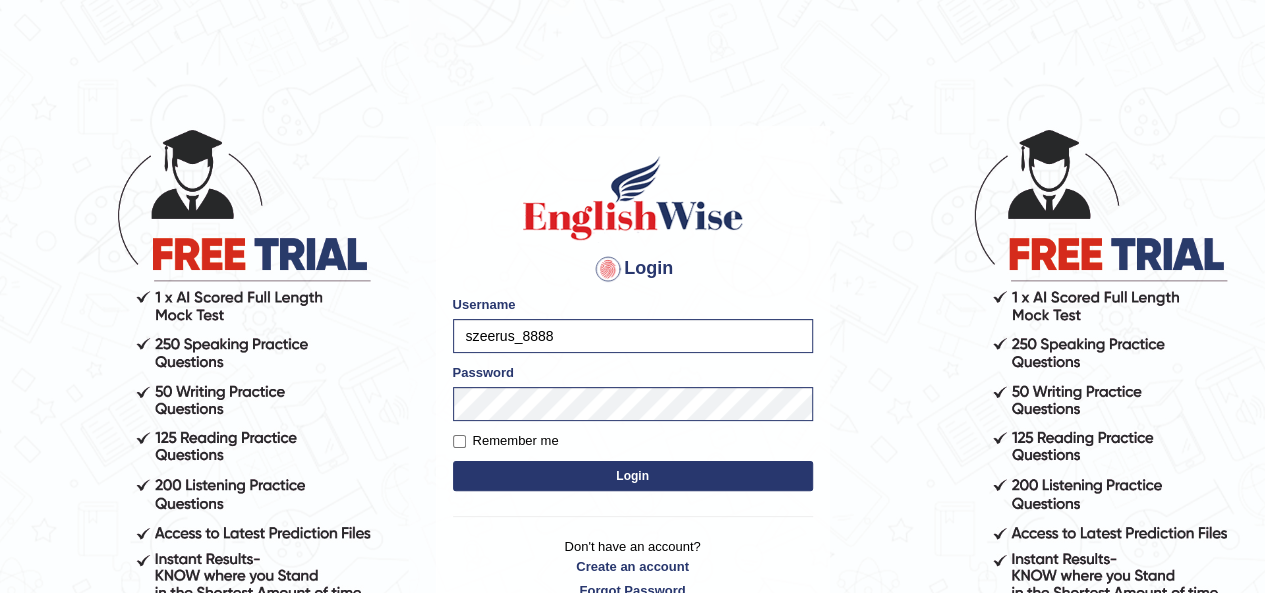 click on "Login" at bounding box center (633, 476) 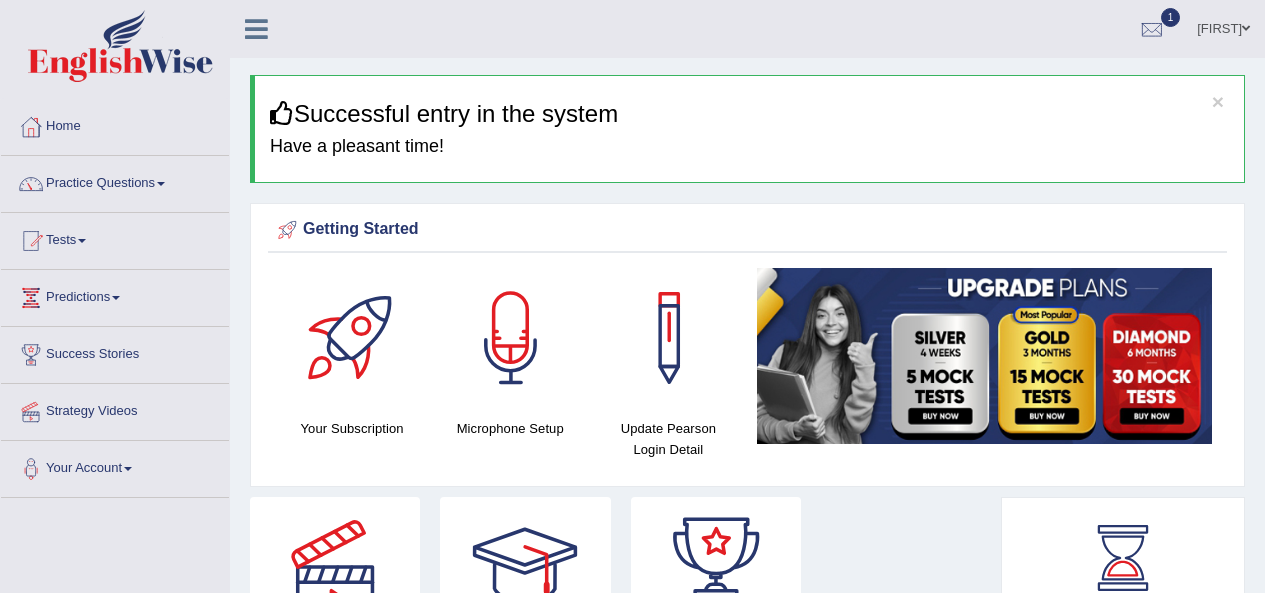 scroll, scrollTop: 0, scrollLeft: 0, axis: both 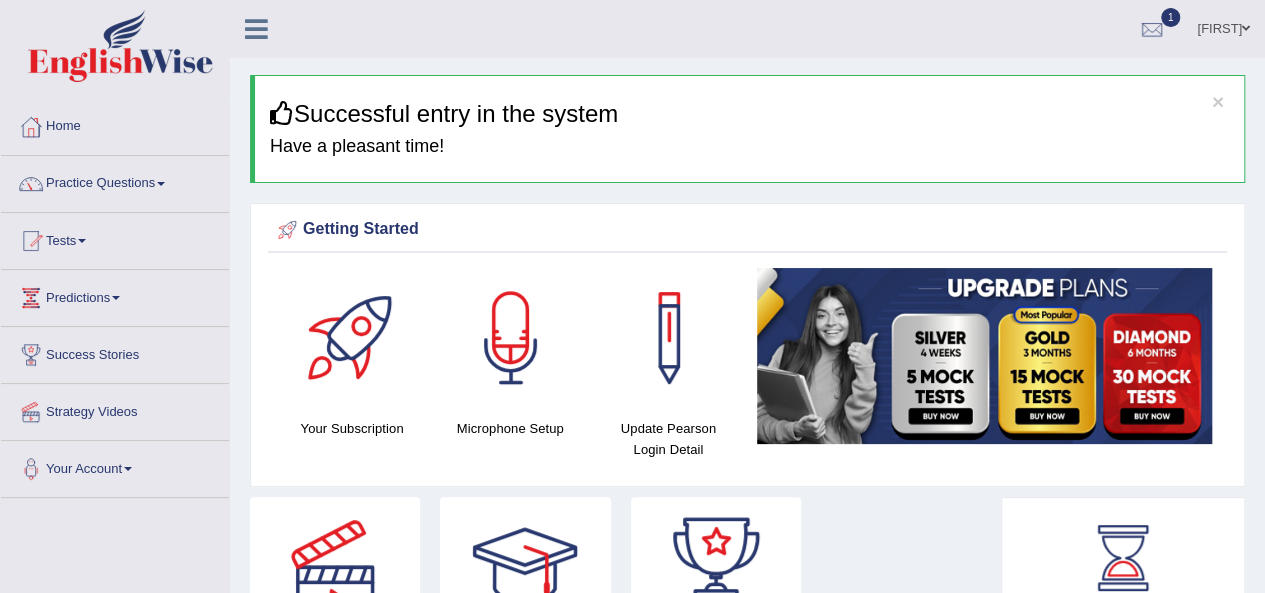 click on "Tests" at bounding box center [115, 238] 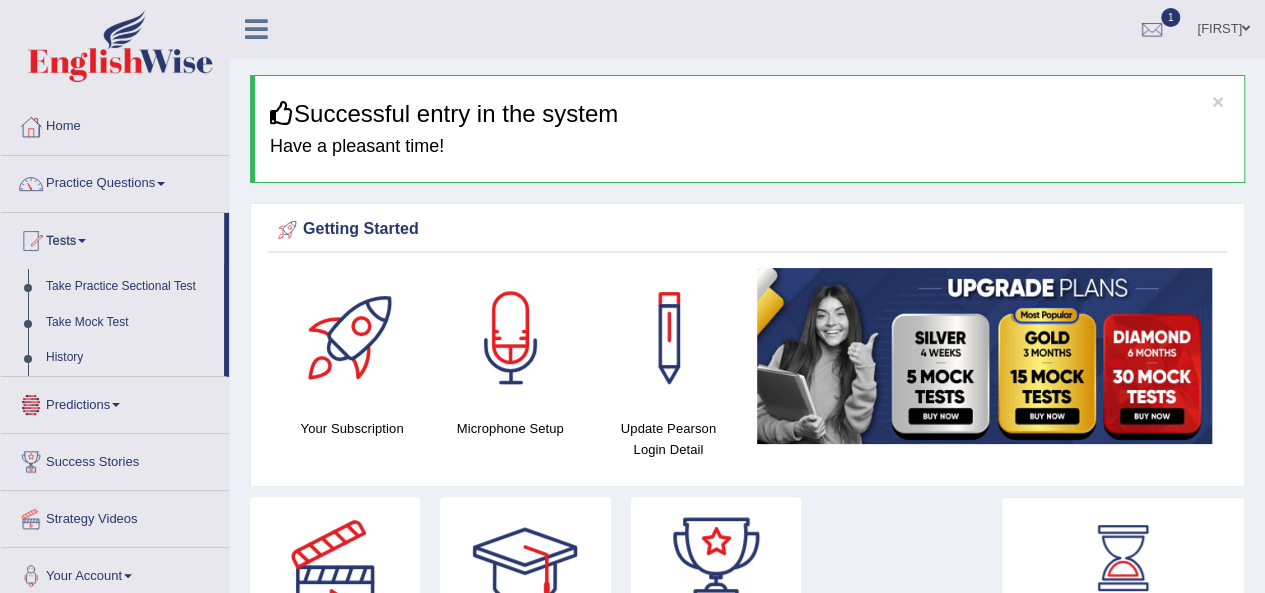 click on "History" at bounding box center [130, 358] 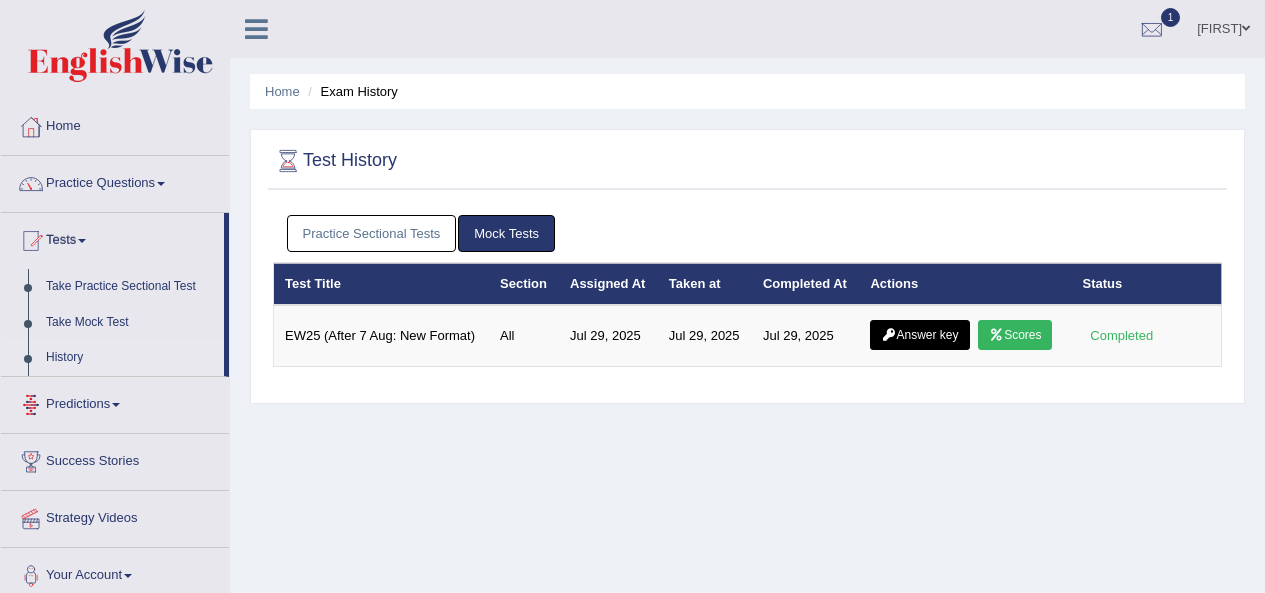 scroll, scrollTop: 0, scrollLeft: 0, axis: both 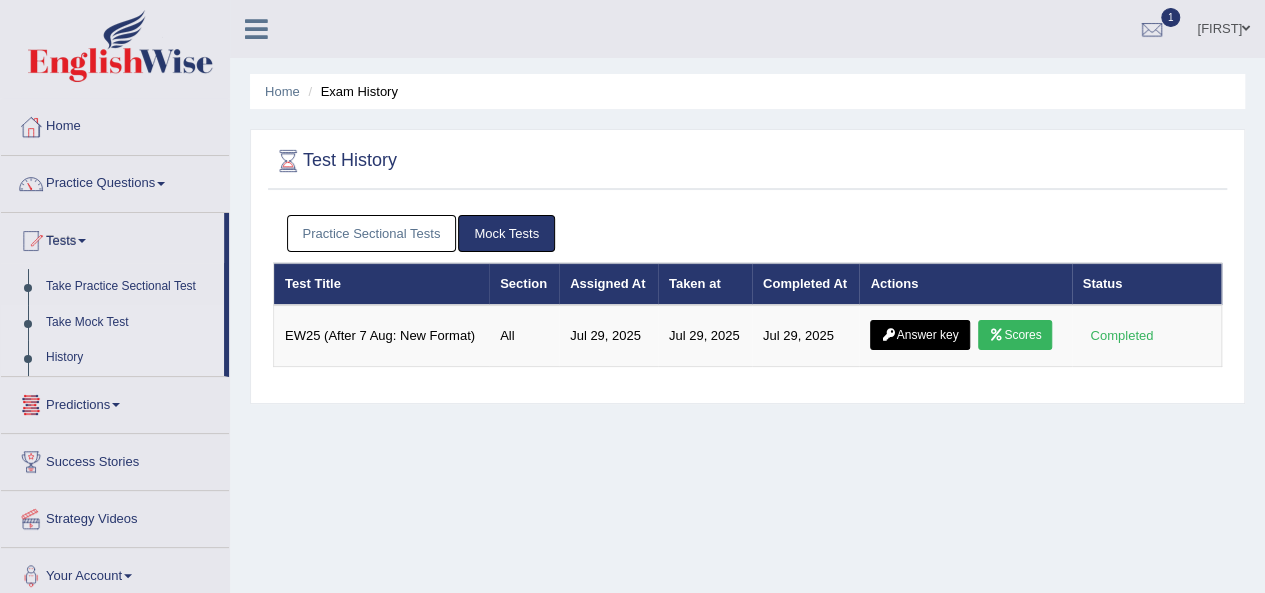 click on "Take Mock Test" at bounding box center [130, 323] 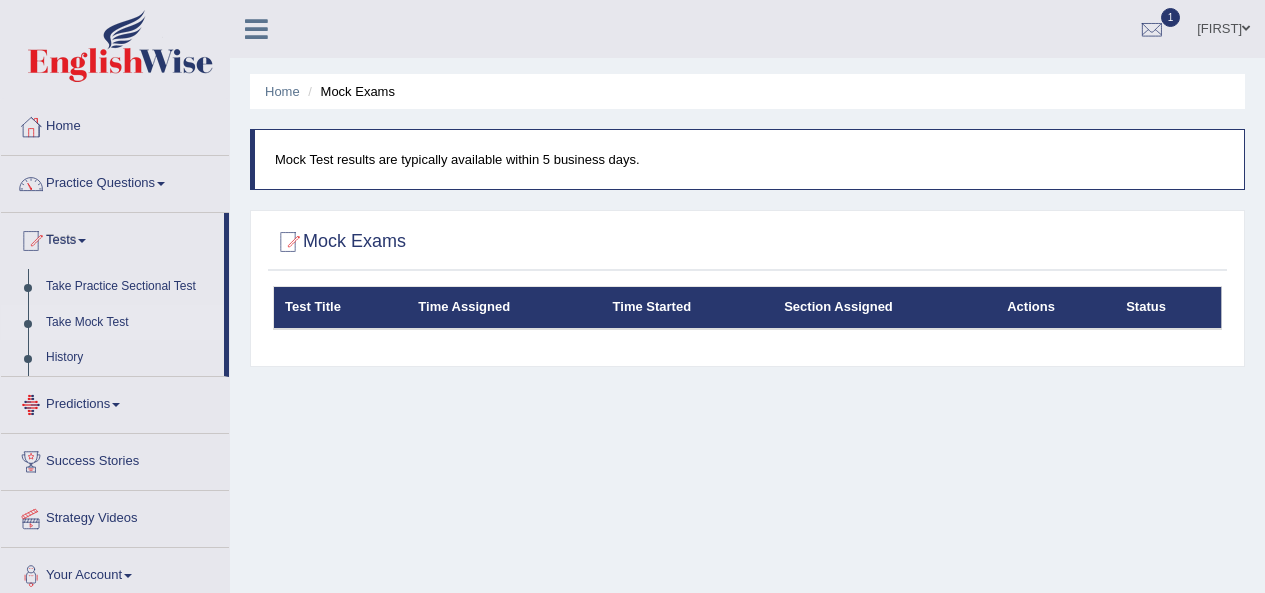 scroll, scrollTop: 0, scrollLeft: 0, axis: both 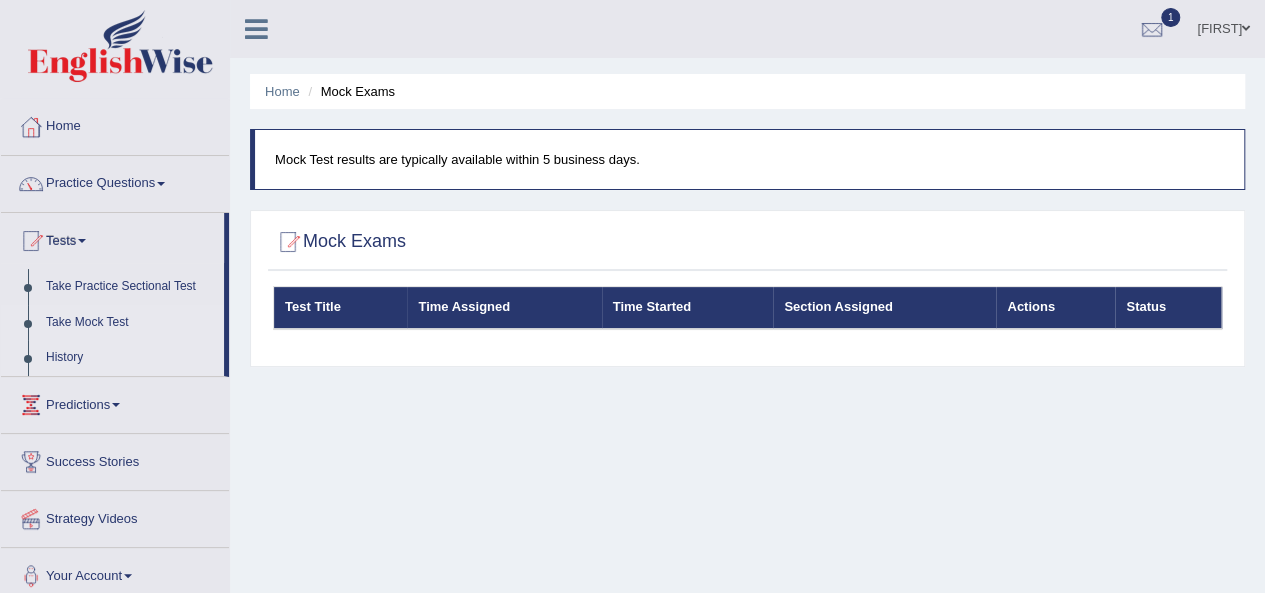 click on "History" at bounding box center (130, 358) 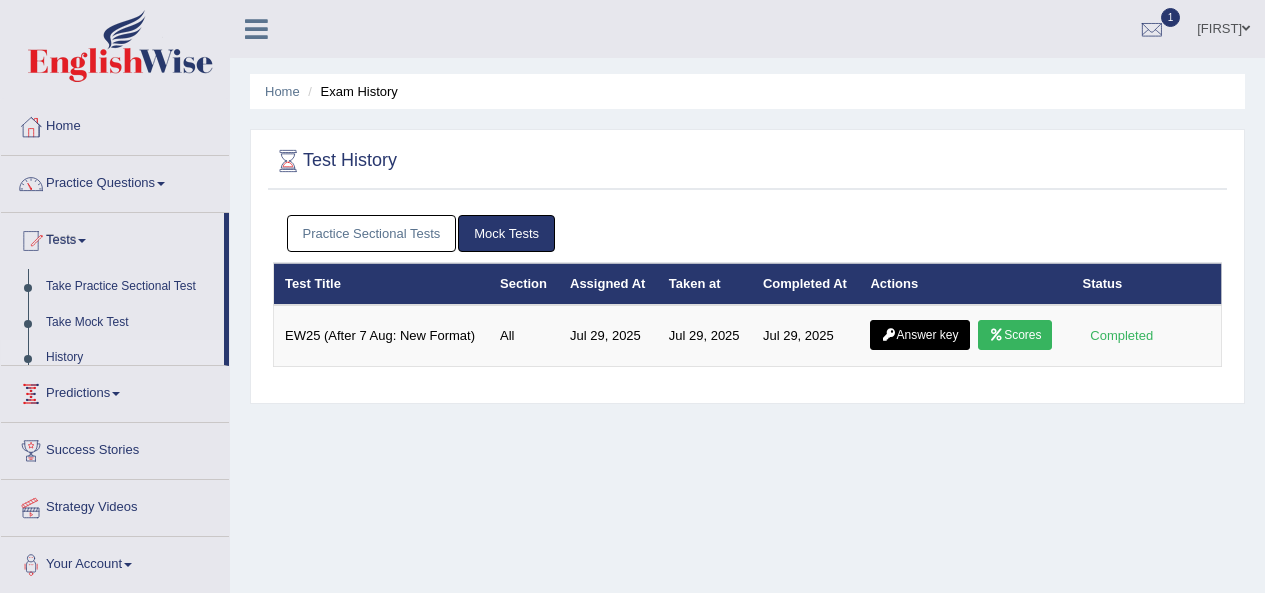 scroll, scrollTop: 0, scrollLeft: 0, axis: both 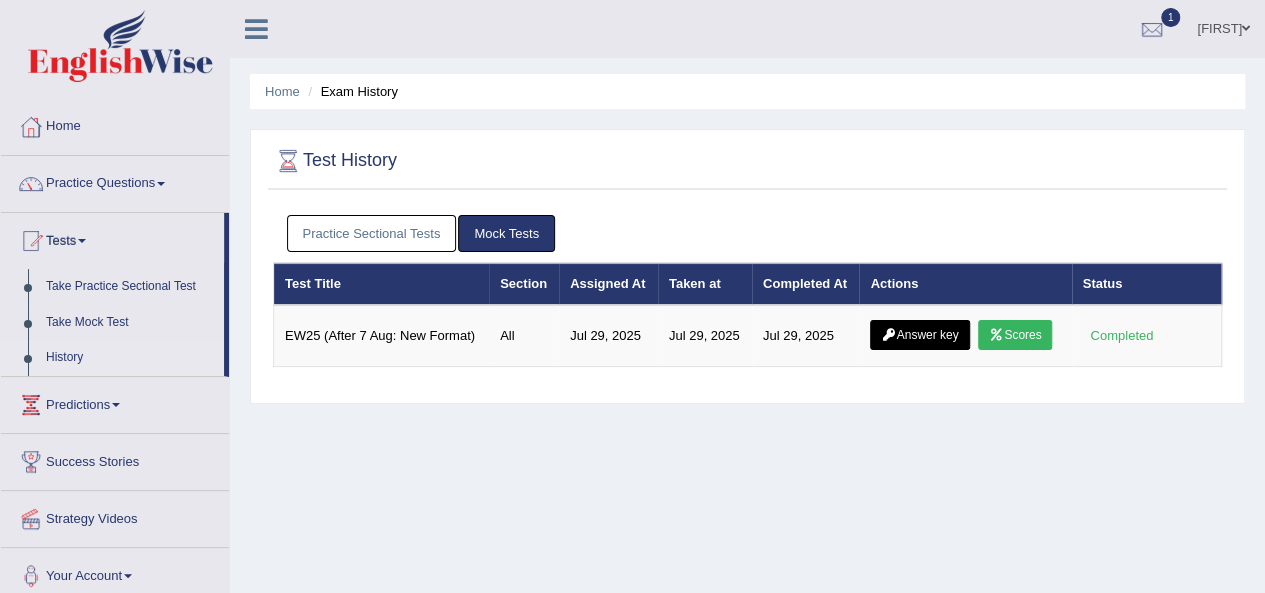 click on "Home
Exam History
Test History
Practice Sectional Tests
Mock Tests
Test Title Section Assigned At Taken at Completed At Actions Status
Test Title Section Assigned At Taken at Completed At Actions Status
EW25 (After 7 Aug: New Format) All Jul 29, 2025 Jul 29, 2025 Jul 29, 2025  Answer key    Scores  Completed" at bounding box center [747, 500] 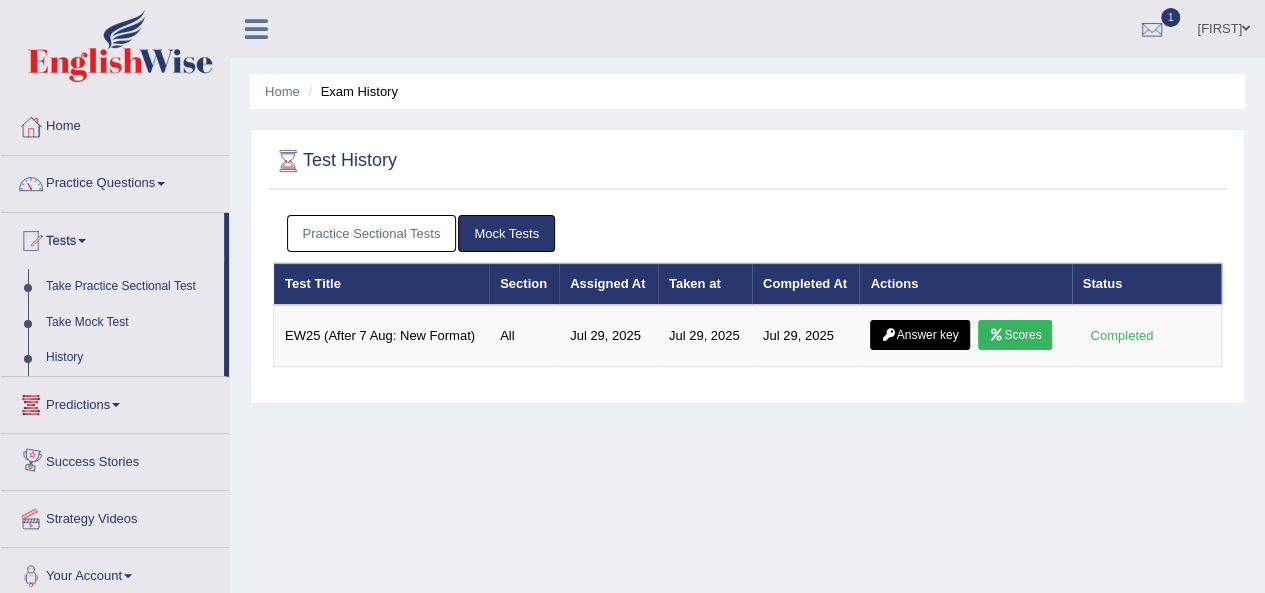 click on "Take Mock Test" at bounding box center (130, 323) 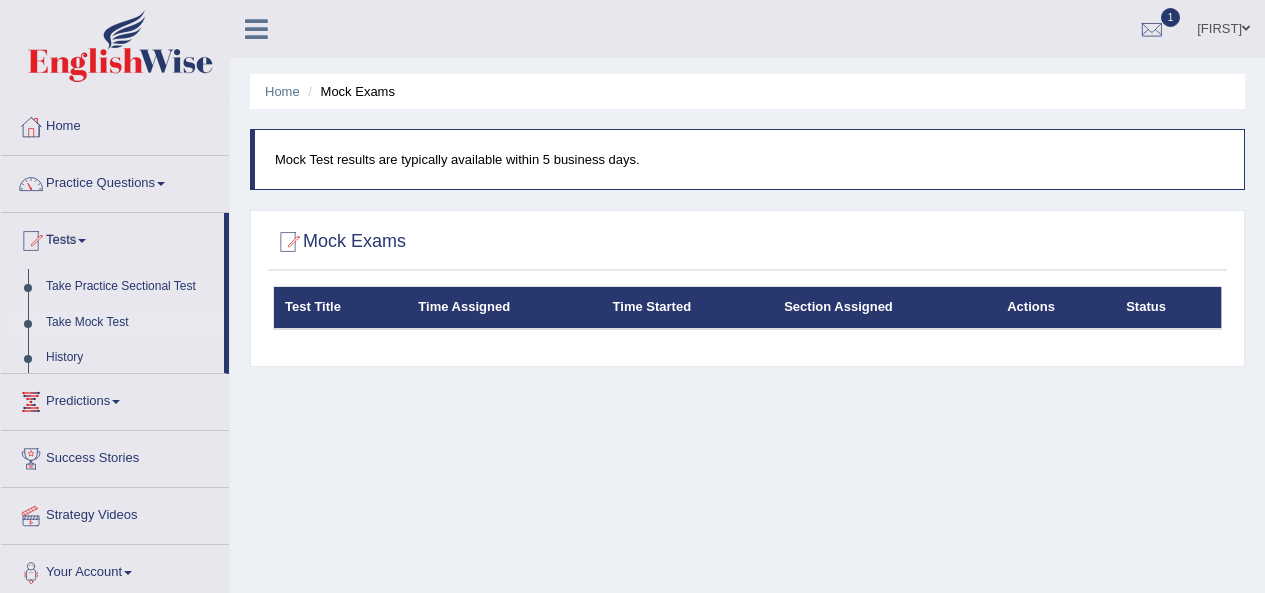 scroll, scrollTop: 0, scrollLeft: 0, axis: both 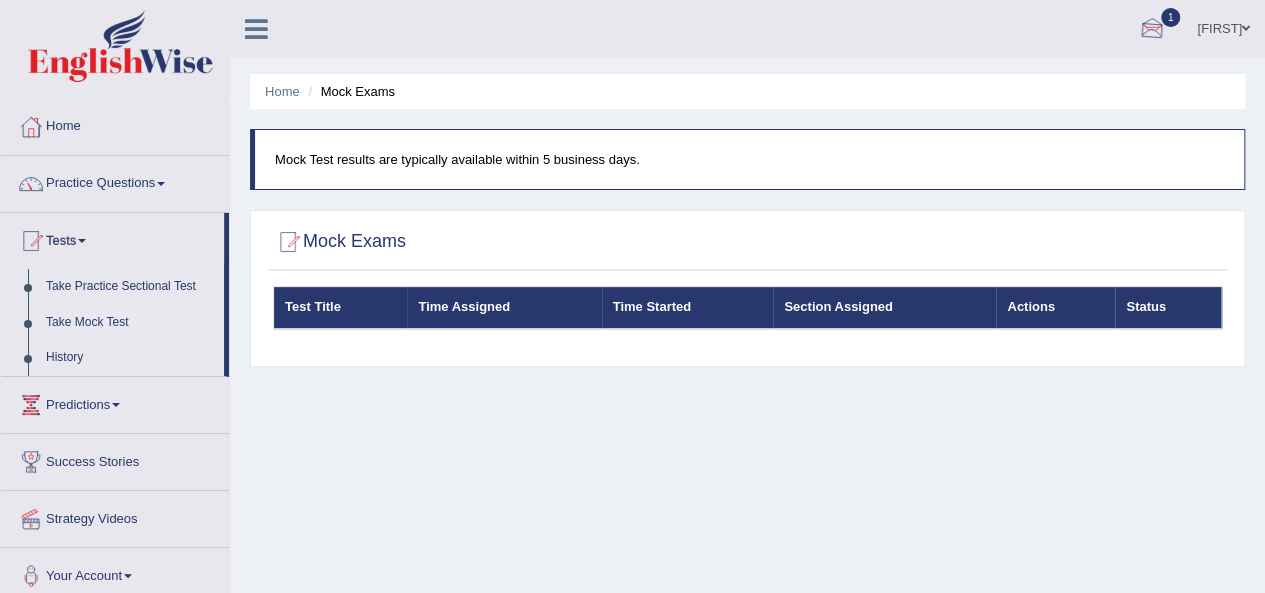 click at bounding box center (1152, 30) 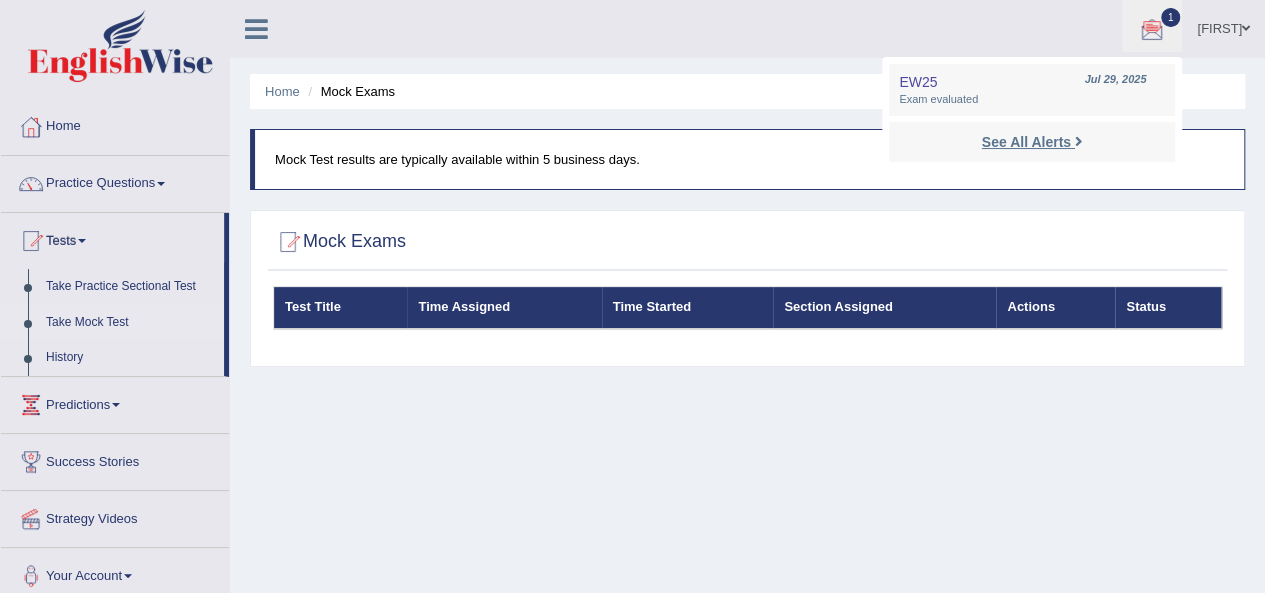 click on "See All Alerts" at bounding box center [1026, 142] 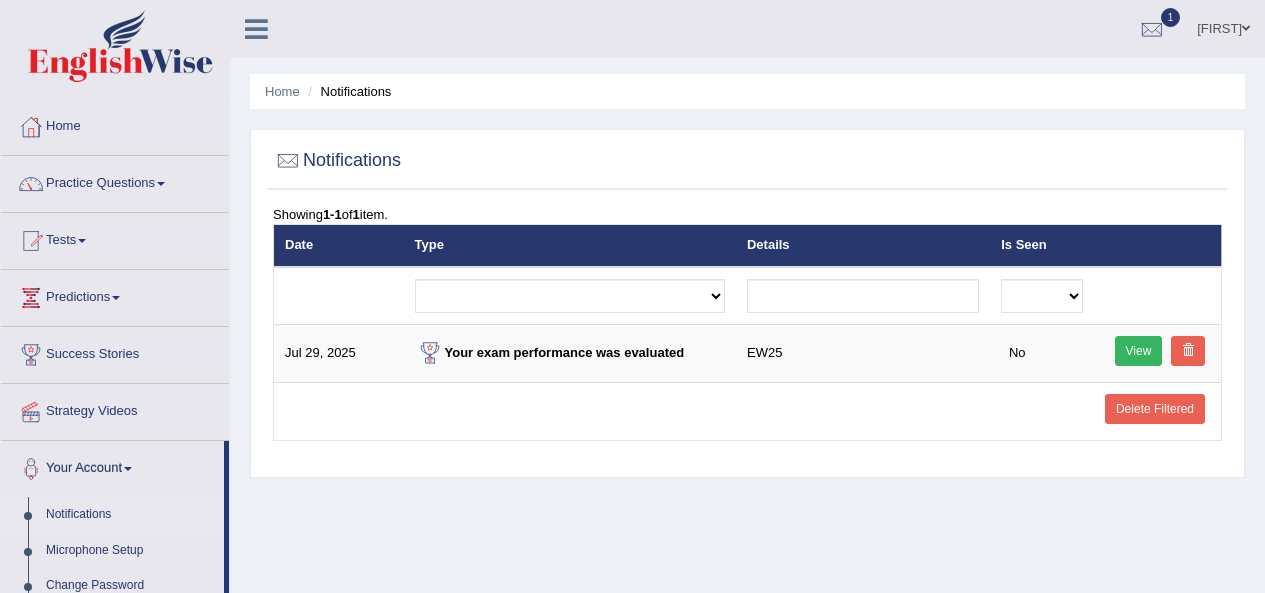 scroll, scrollTop: 0, scrollLeft: 0, axis: both 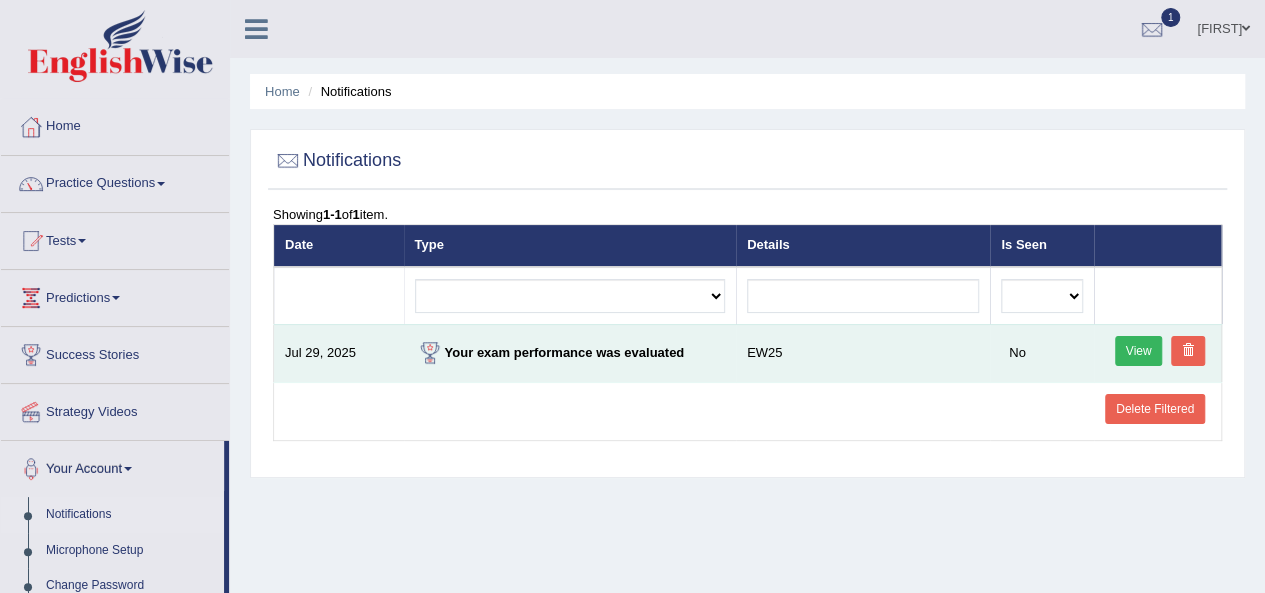 click on "View" at bounding box center (1139, 351) 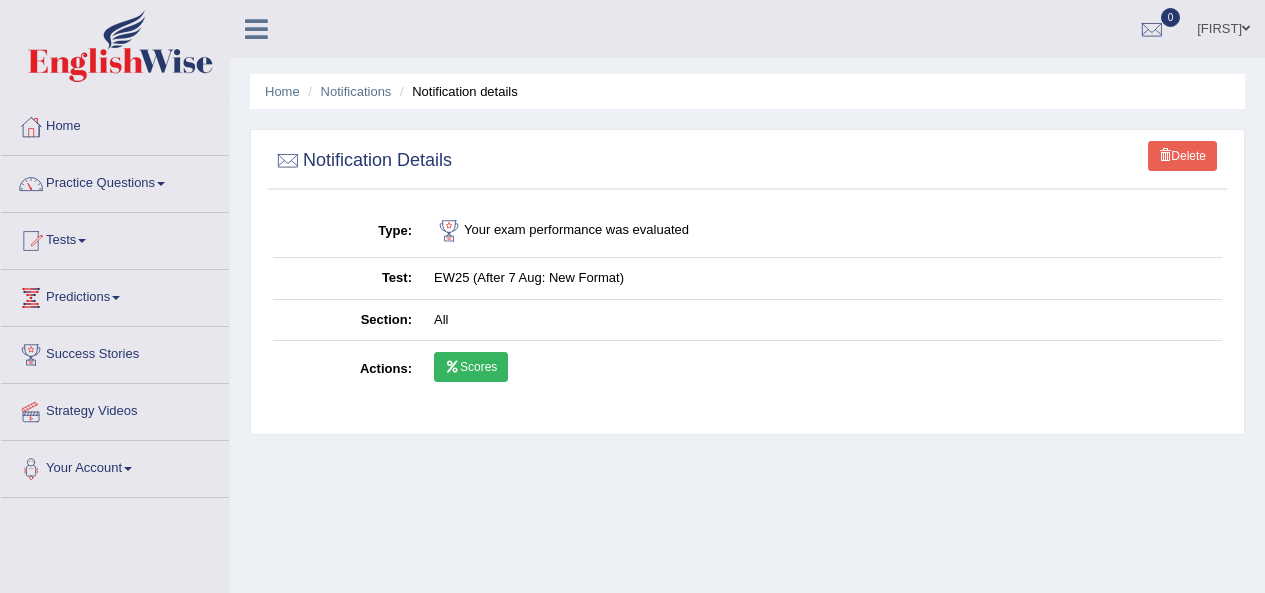 scroll, scrollTop: 0, scrollLeft: 0, axis: both 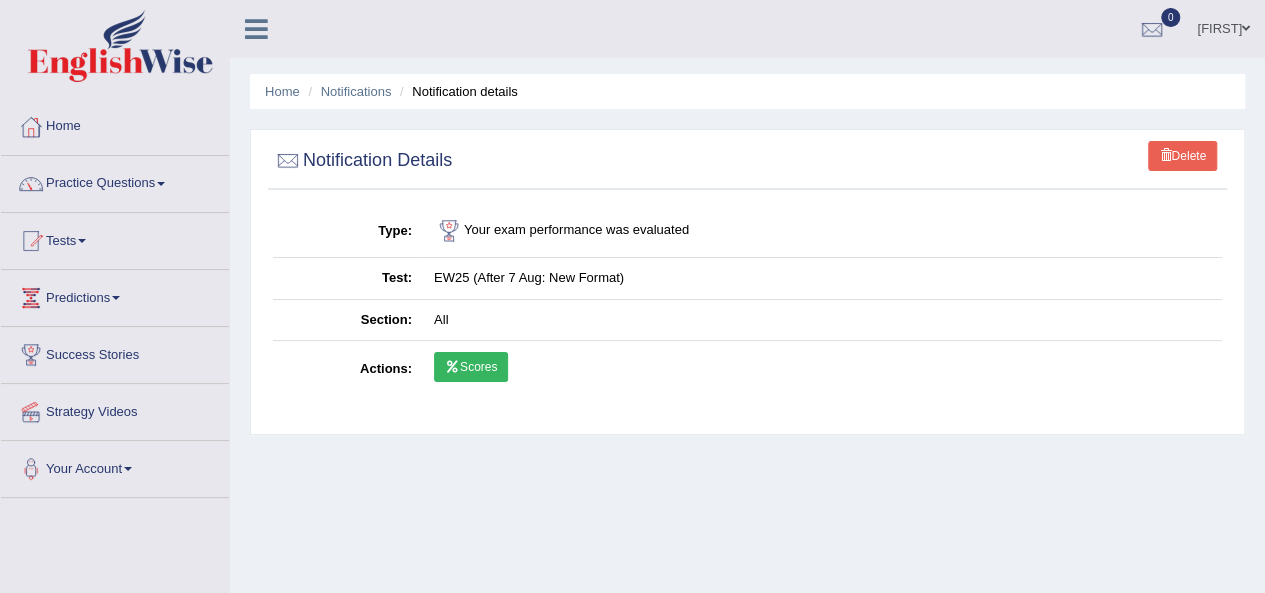 click on "Scores" at bounding box center (471, 367) 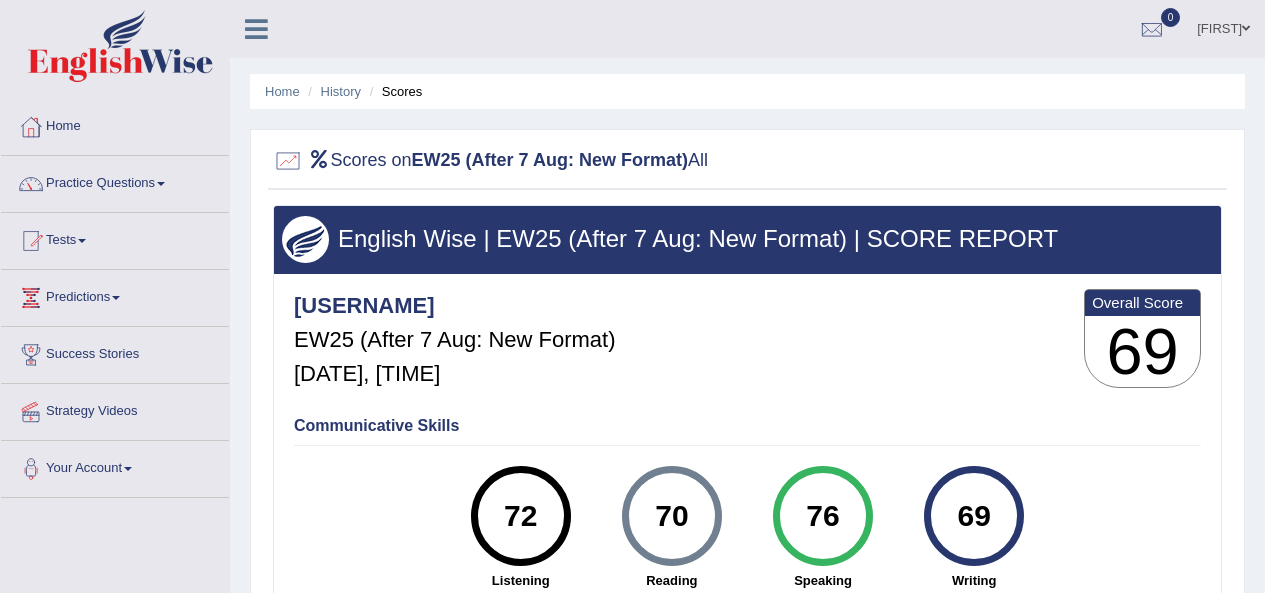 scroll, scrollTop: 0, scrollLeft: 0, axis: both 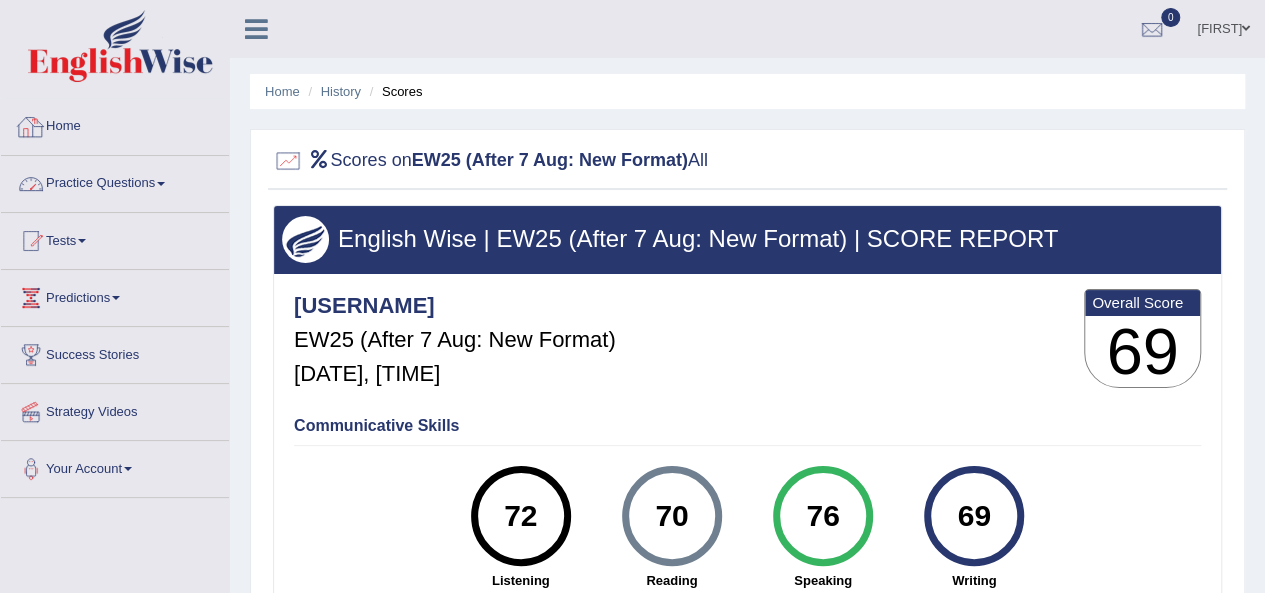 click on "Home" at bounding box center (115, 124) 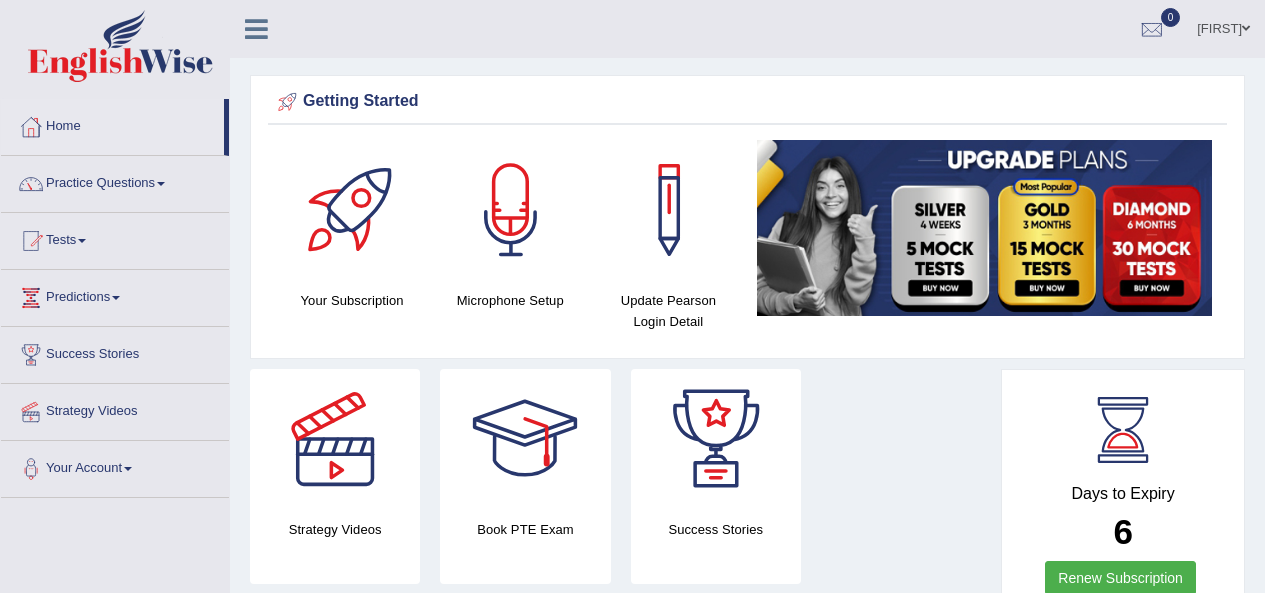 scroll, scrollTop: 0, scrollLeft: 0, axis: both 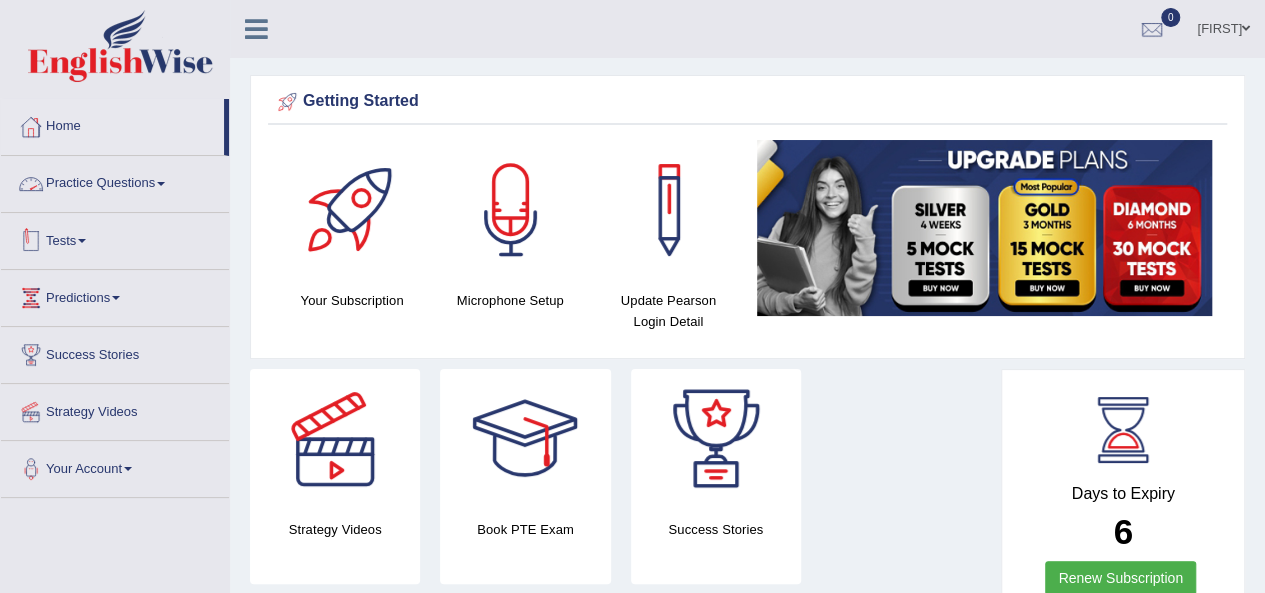 click on "Tests" at bounding box center (115, 238) 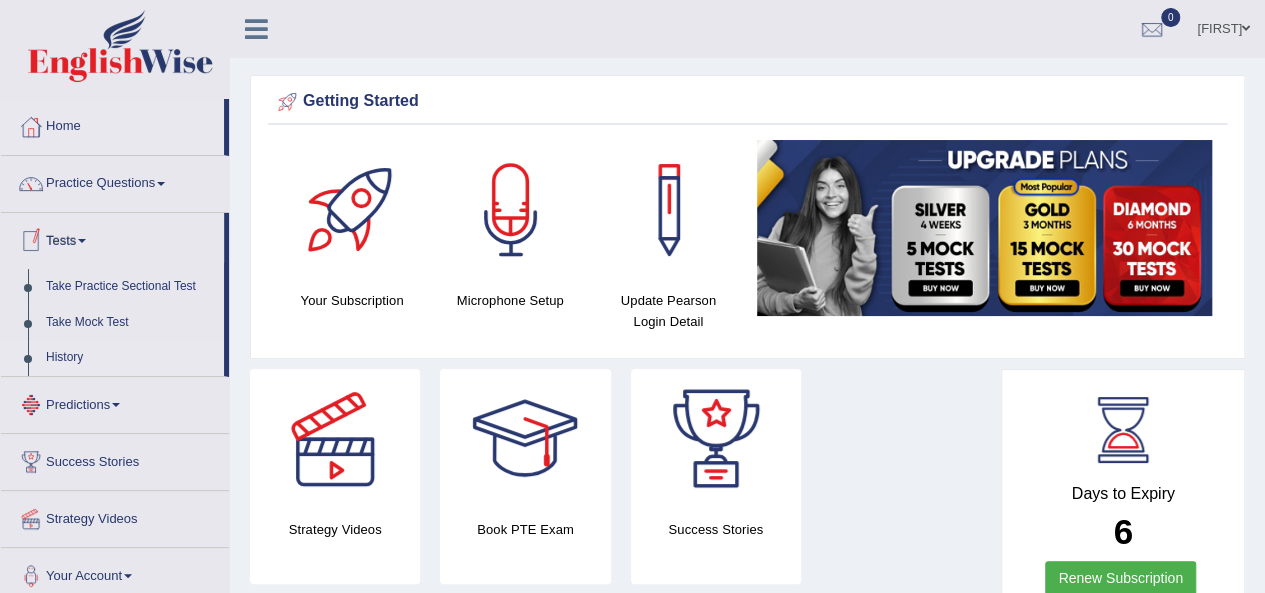 click on "History" at bounding box center [130, 358] 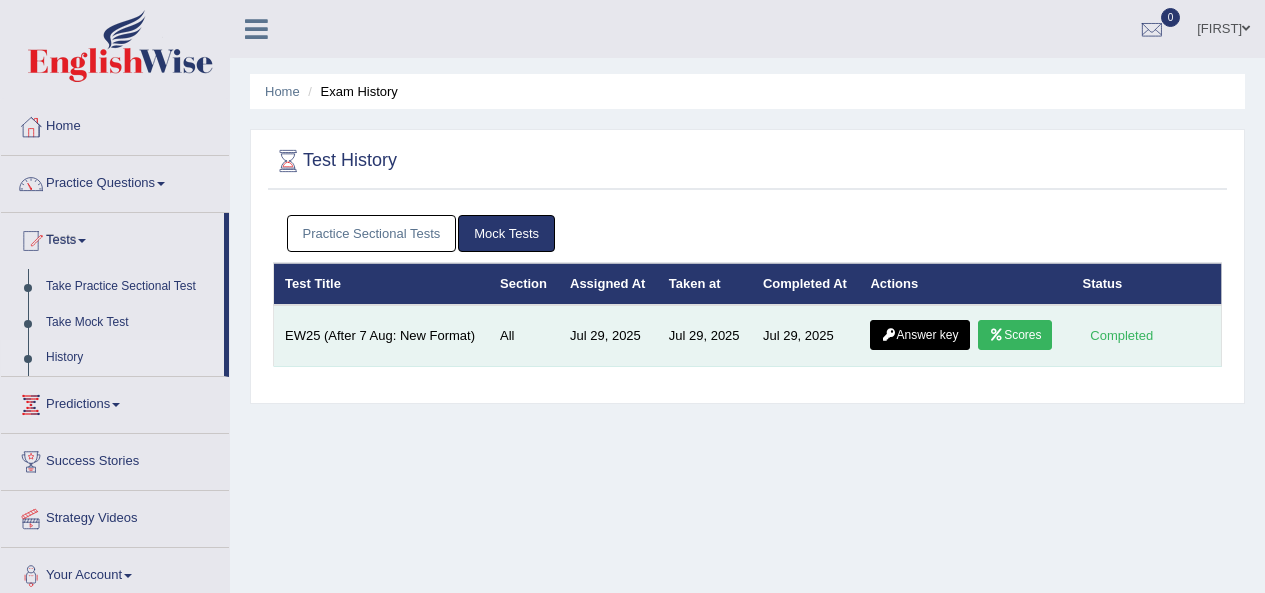 scroll, scrollTop: 0, scrollLeft: 0, axis: both 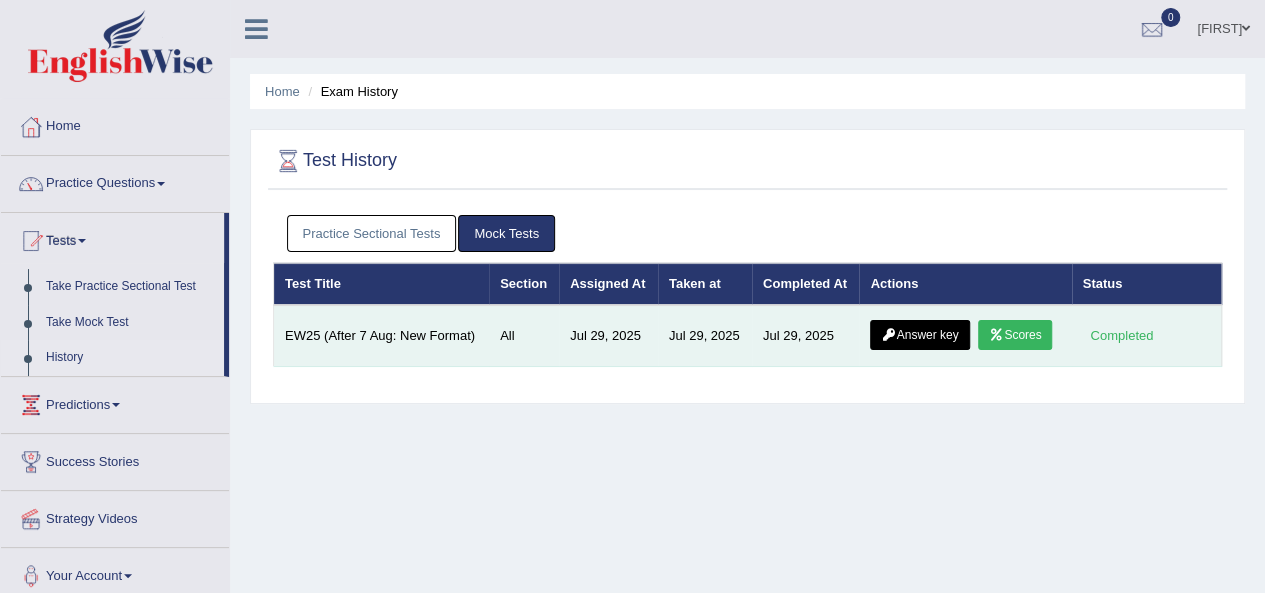 click on "Scores" at bounding box center (1015, 335) 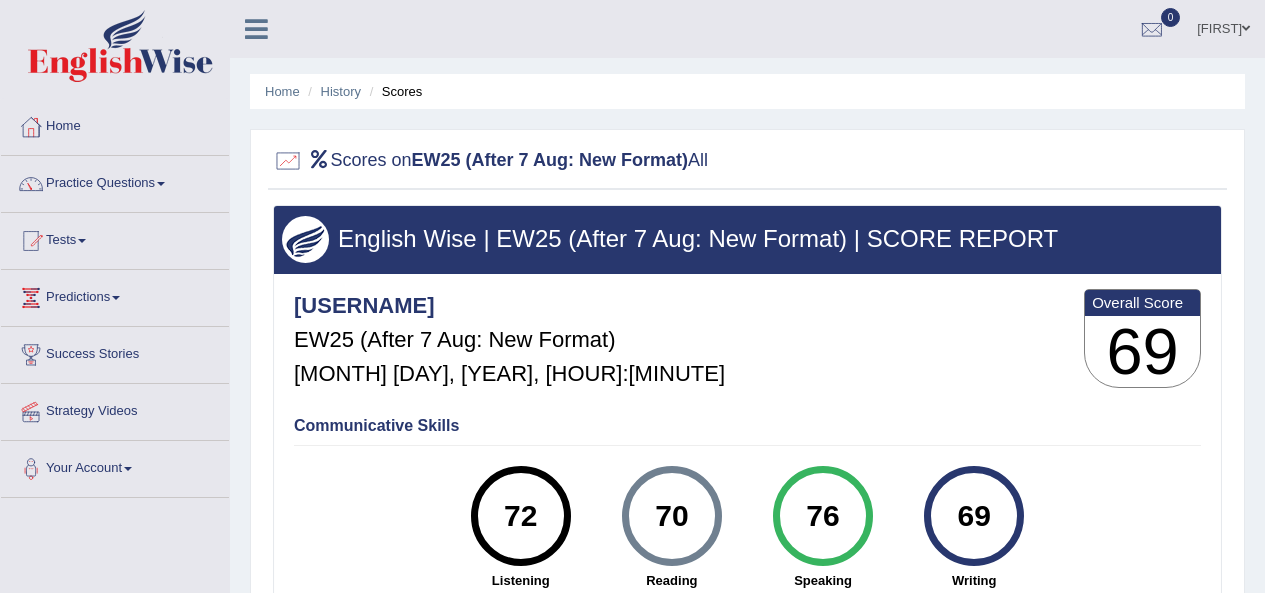 scroll, scrollTop: 0, scrollLeft: 0, axis: both 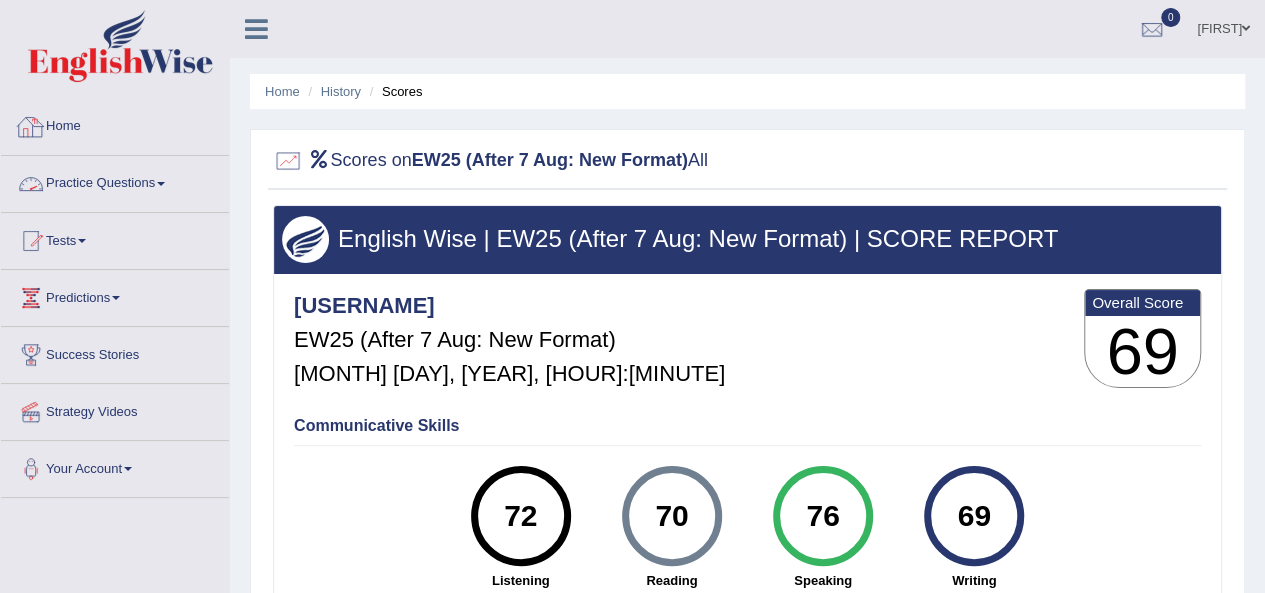click on "Home" at bounding box center (115, 124) 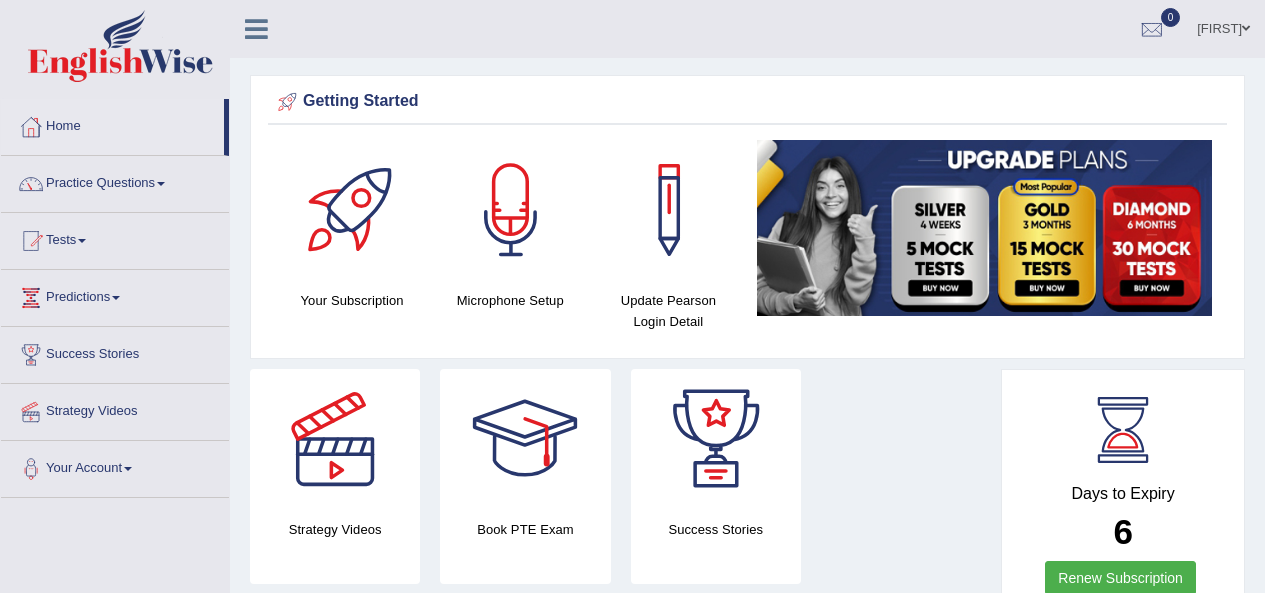 scroll, scrollTop: 0, scrollLeft: 0, axis: both 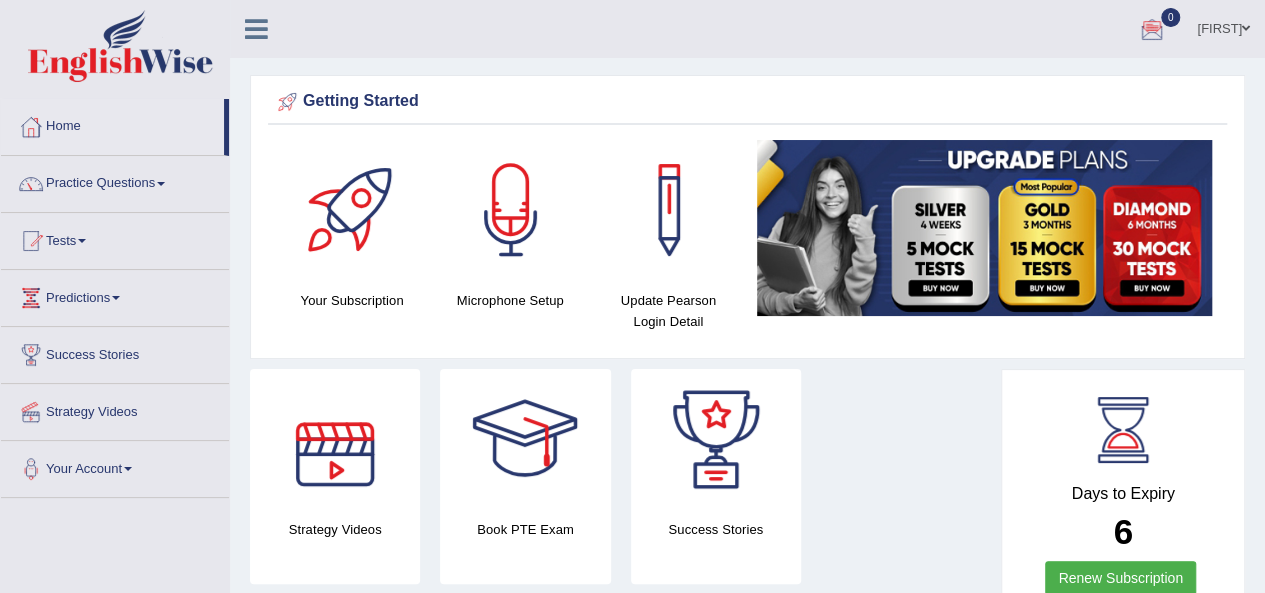 click at bounding box center (335, 439) 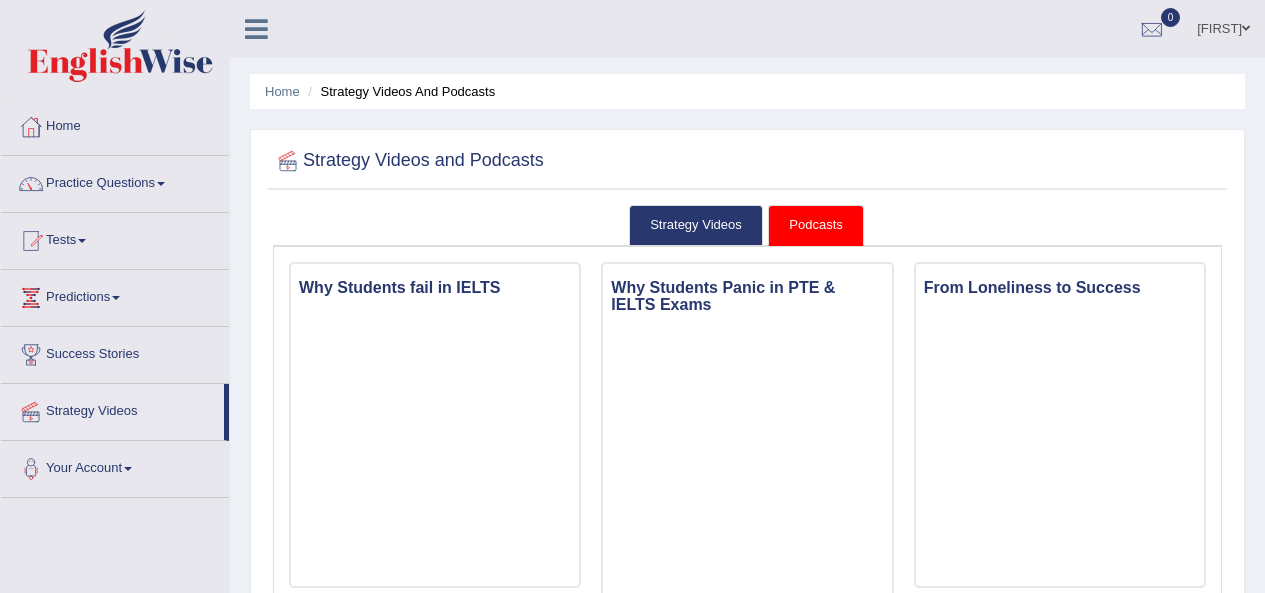 scroll, scrollTop: 0, scrollLeft: 0, axis: both 